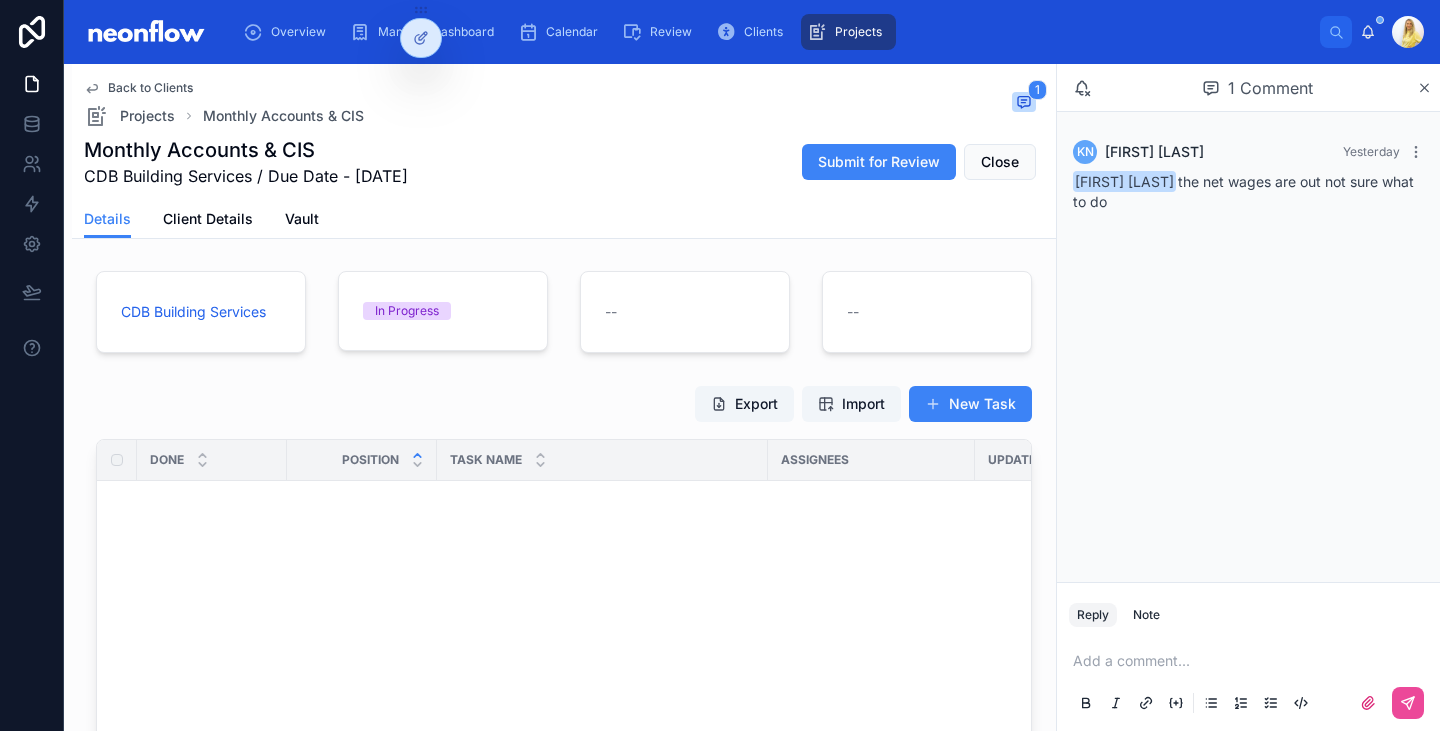 scroll, scrollTop: 0, scrollLeft: 0, axis: both 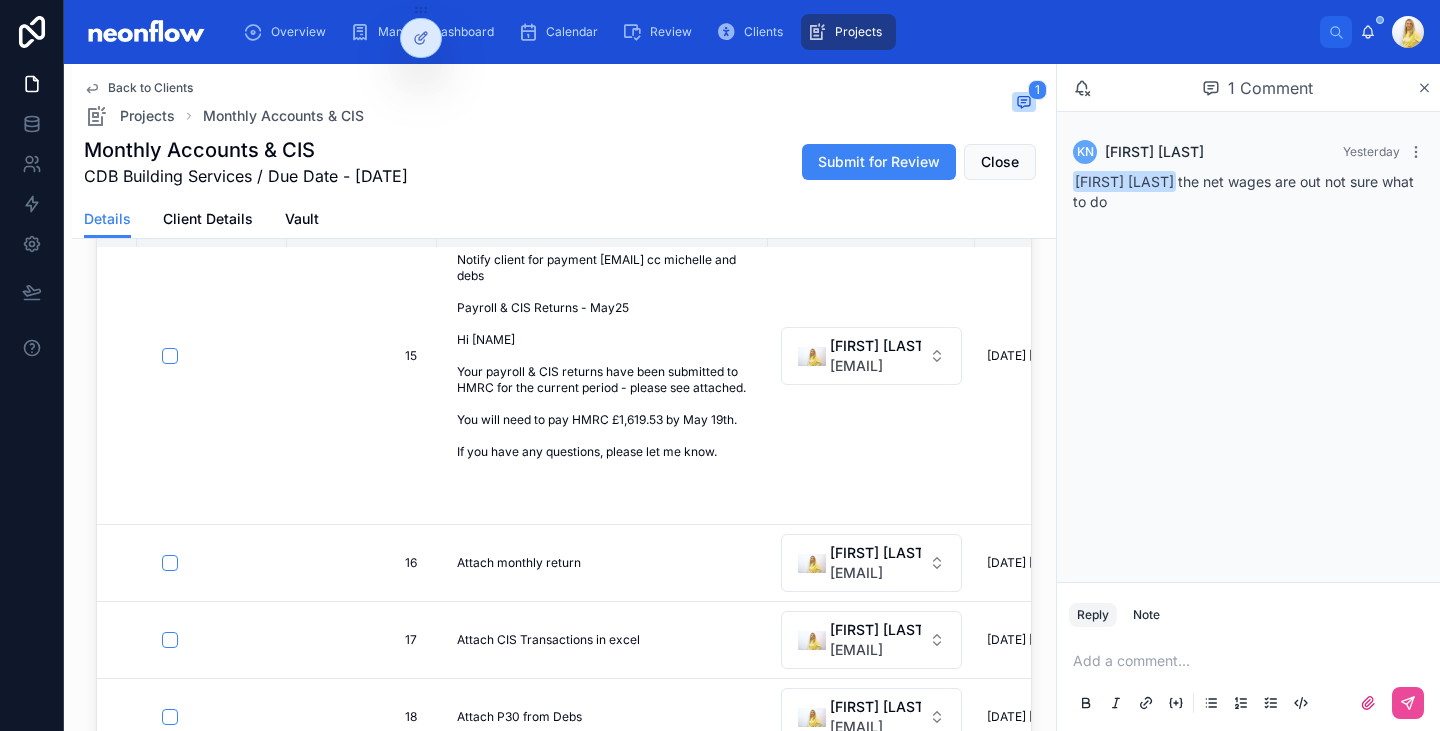 click on "Back to Clients" at bounding box center [150, 88] 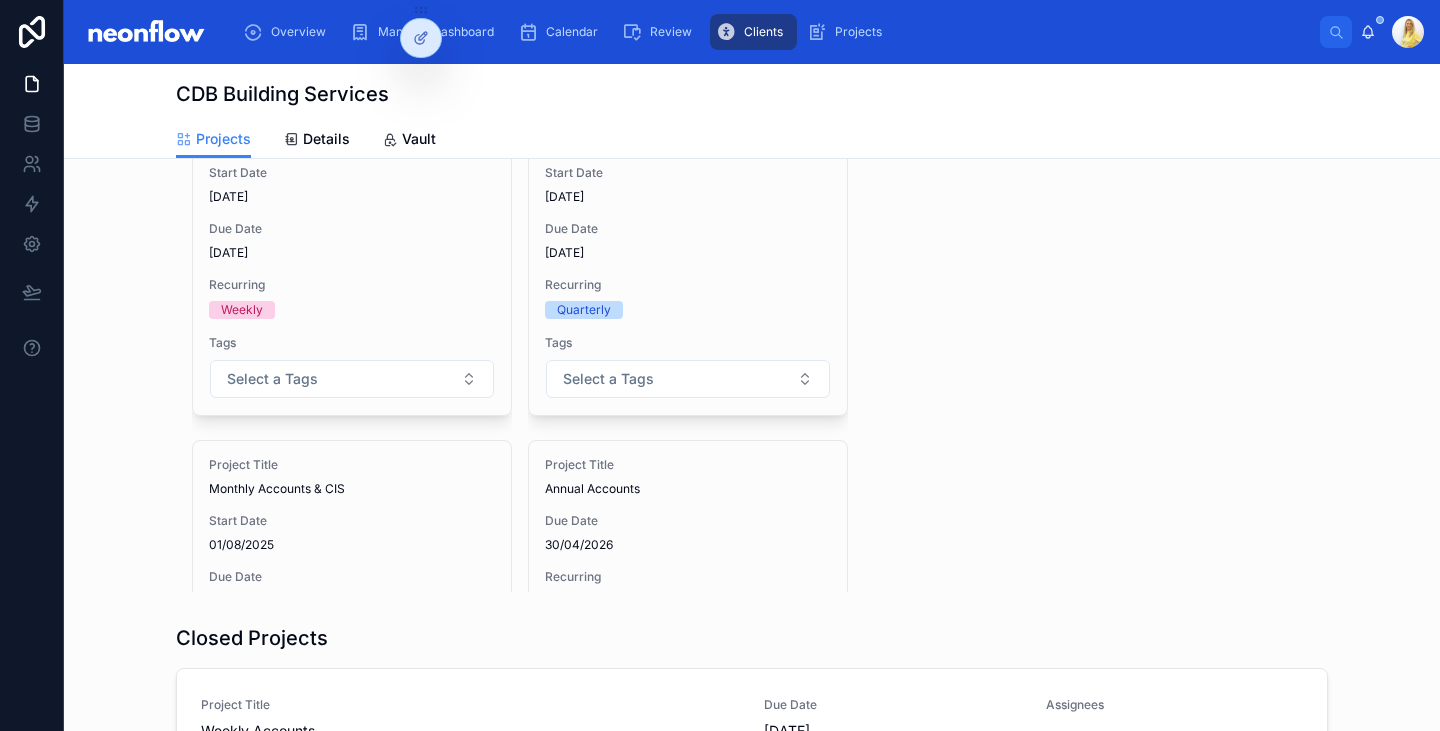 scroll, scrollTop: 0, scrollLeft: 0, axis: both 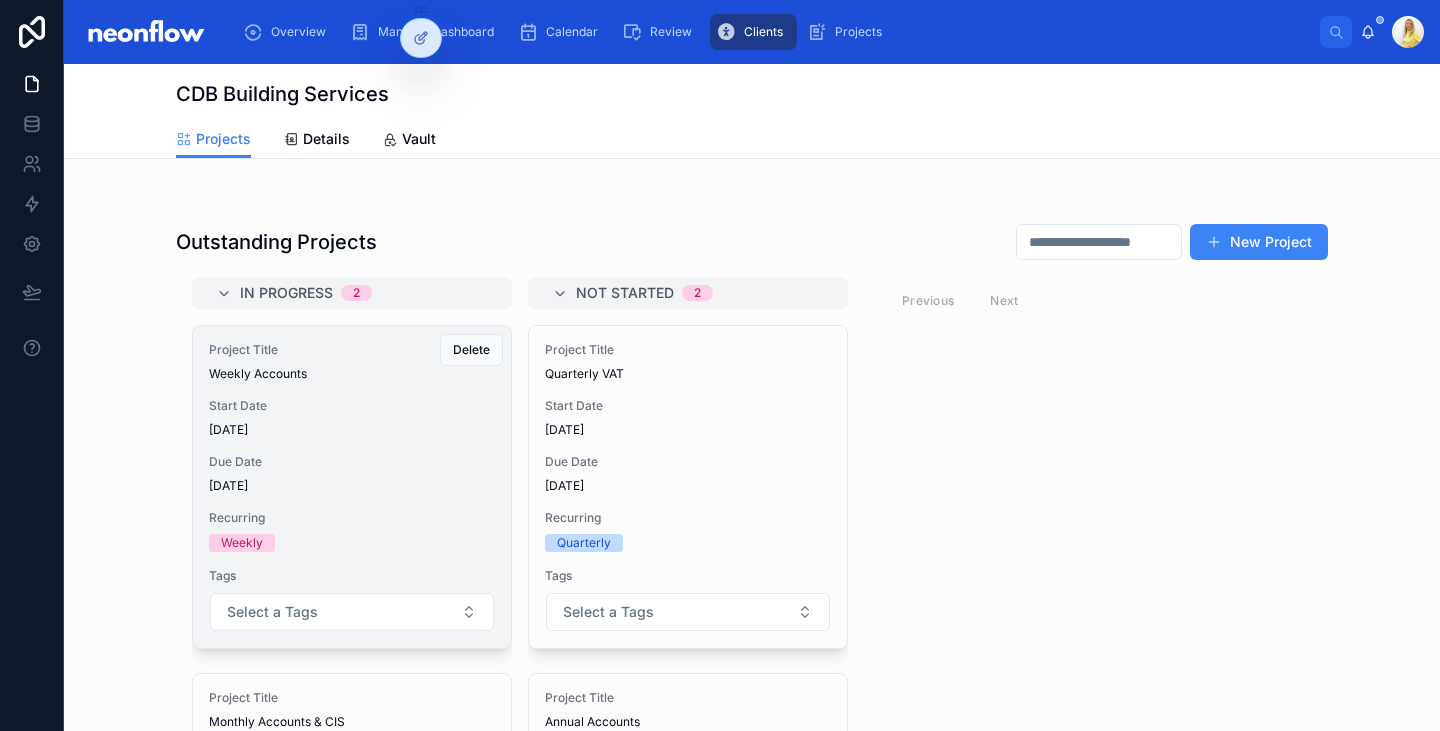click on "Due Date [DATE]" at bounding box center [352, 474] 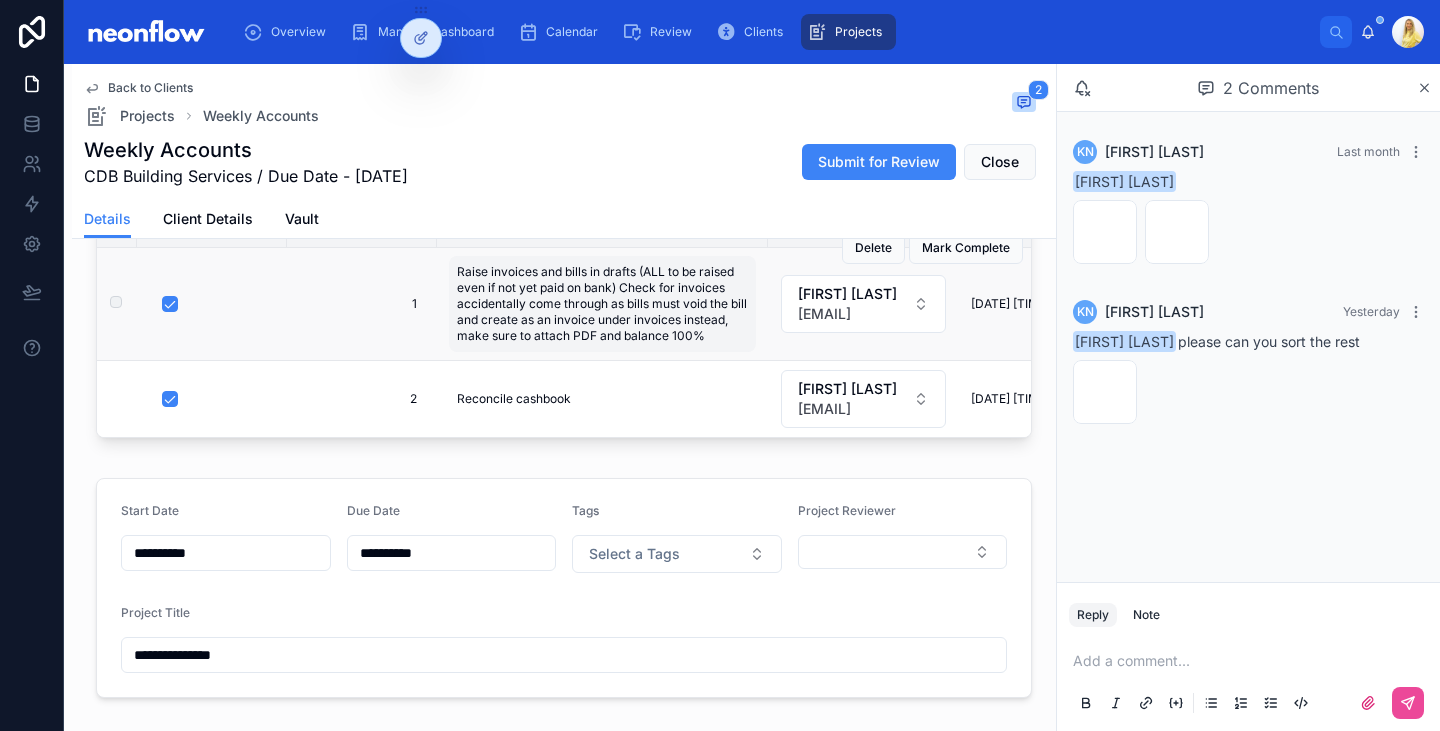 scroll, scrollTop: 0, scrollLeft: 0, axis: both 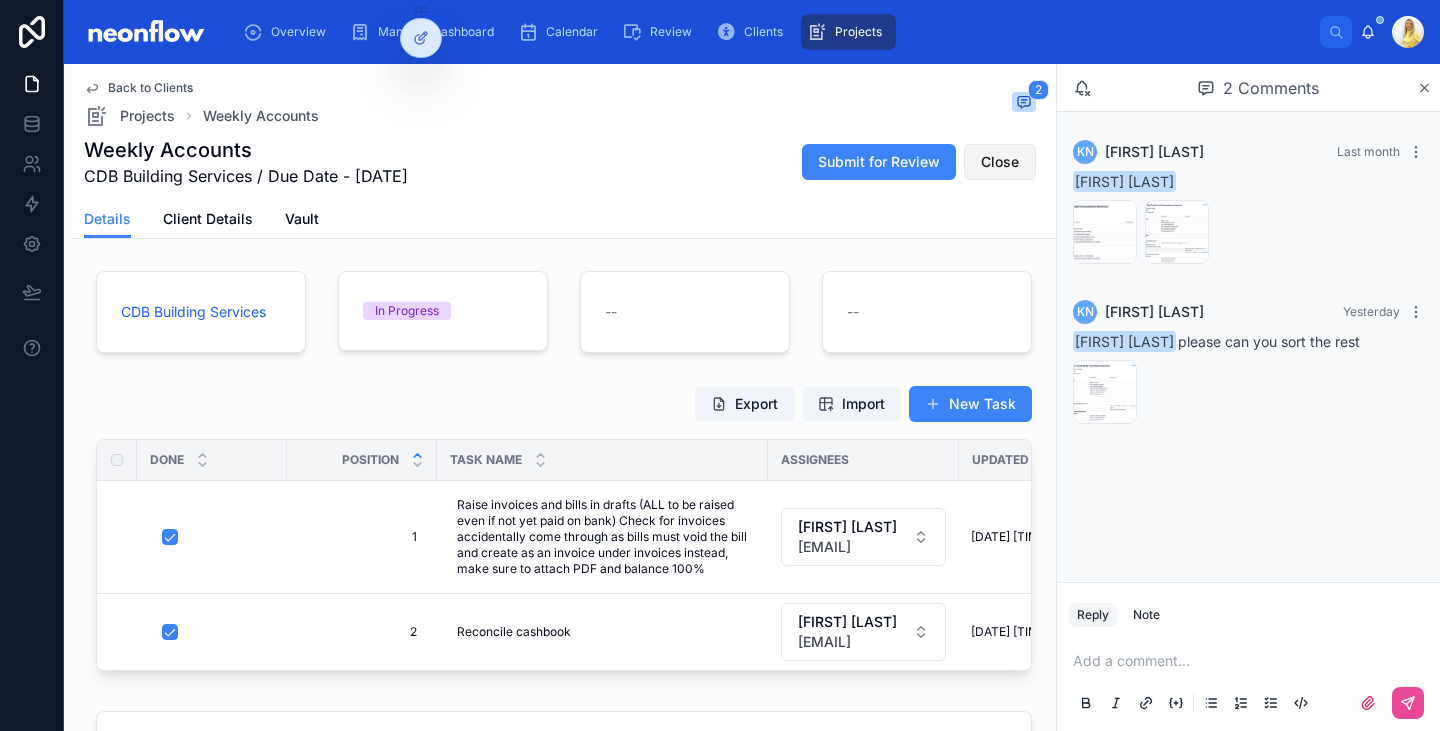 click on "Close" at bounding box center (1000, 162) 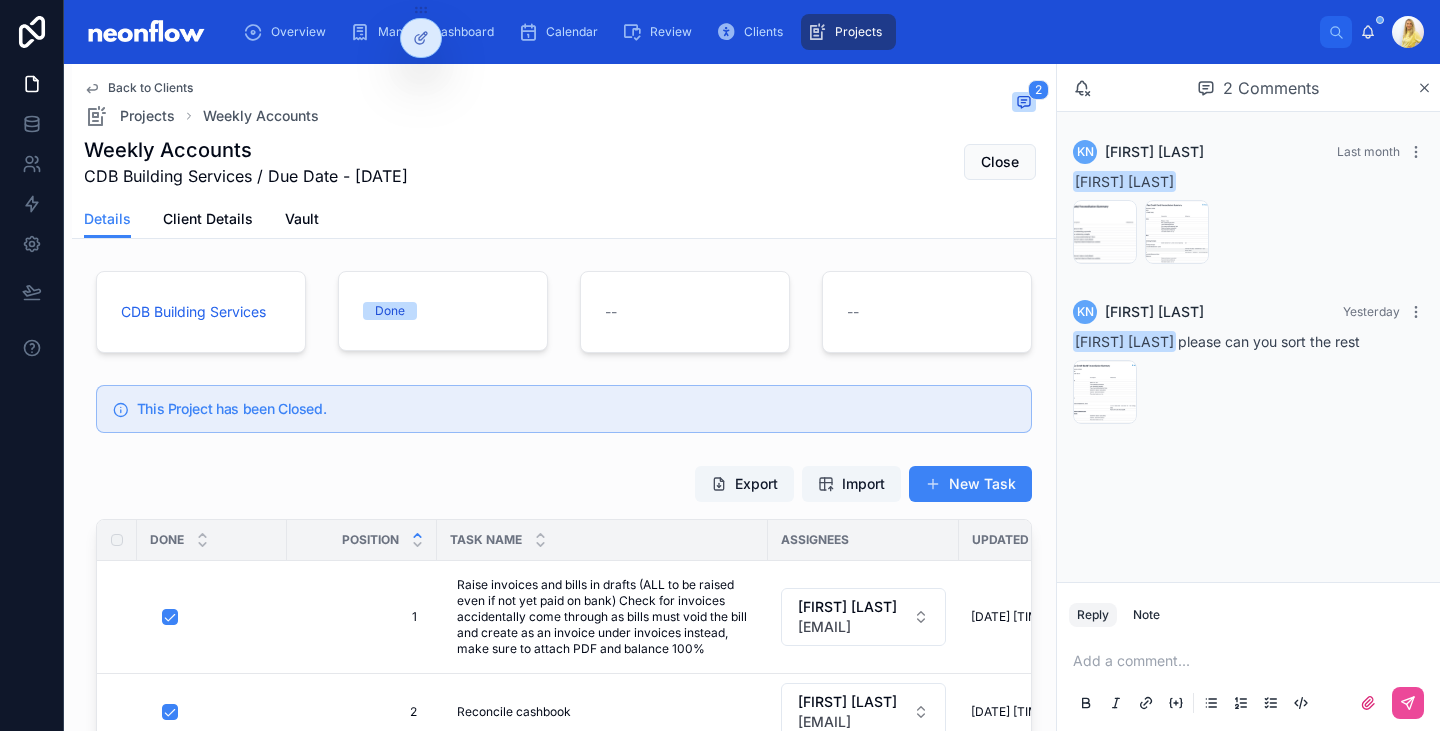 click on "Back to Clients" at bounding box center [150, 88] 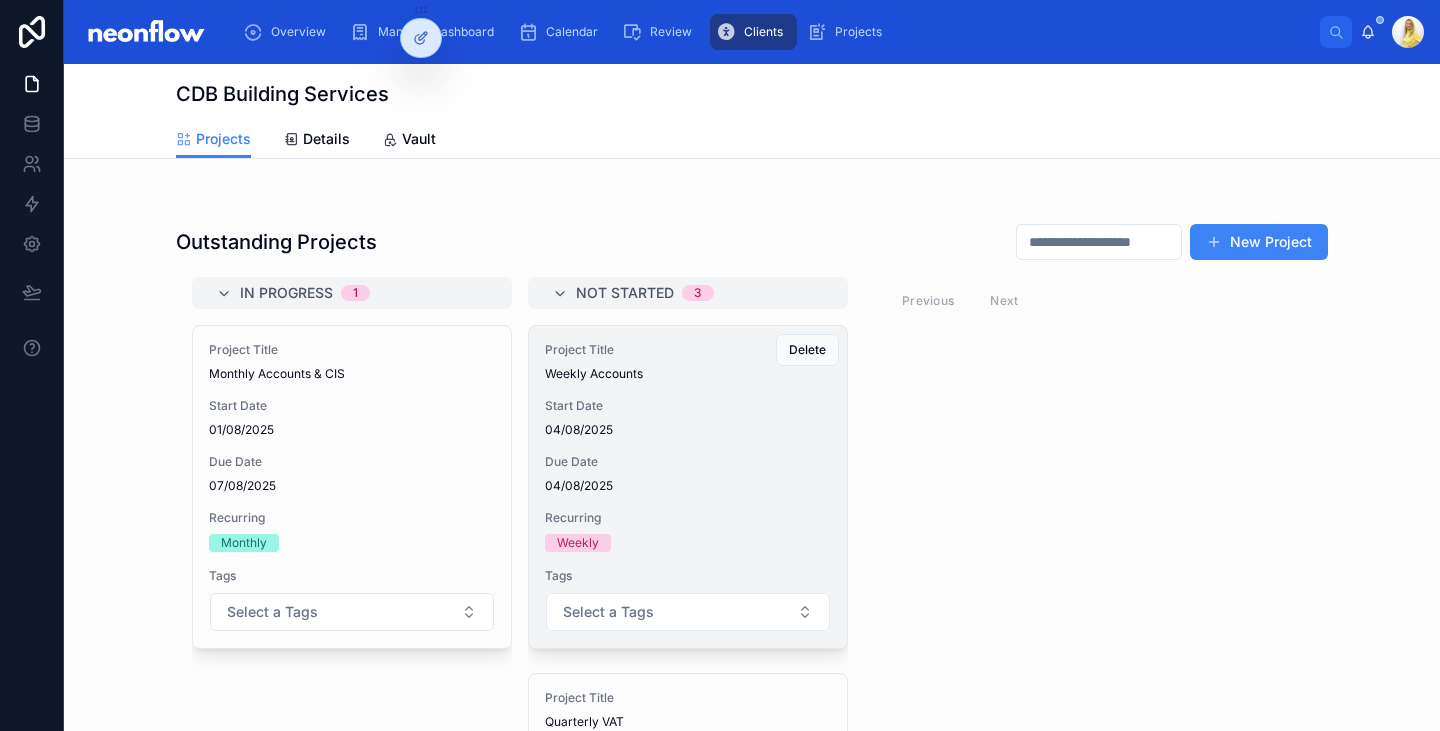 click on "Project Title Weekly Accounts Start Date [DATE] Due Date [DATE] Recurring Weekly Tags Select a Tags" at bounding box center [688, 487] 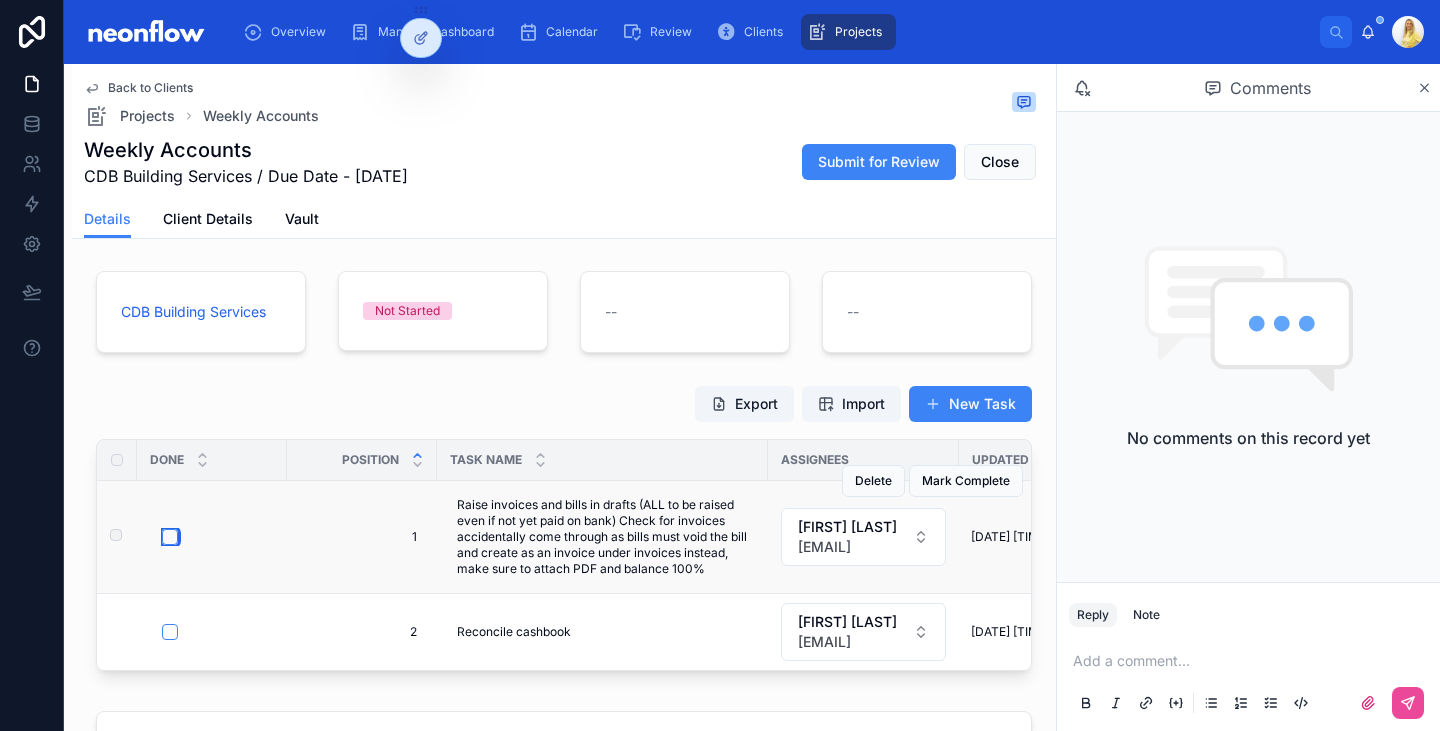 click at bounding box center (170, 537) 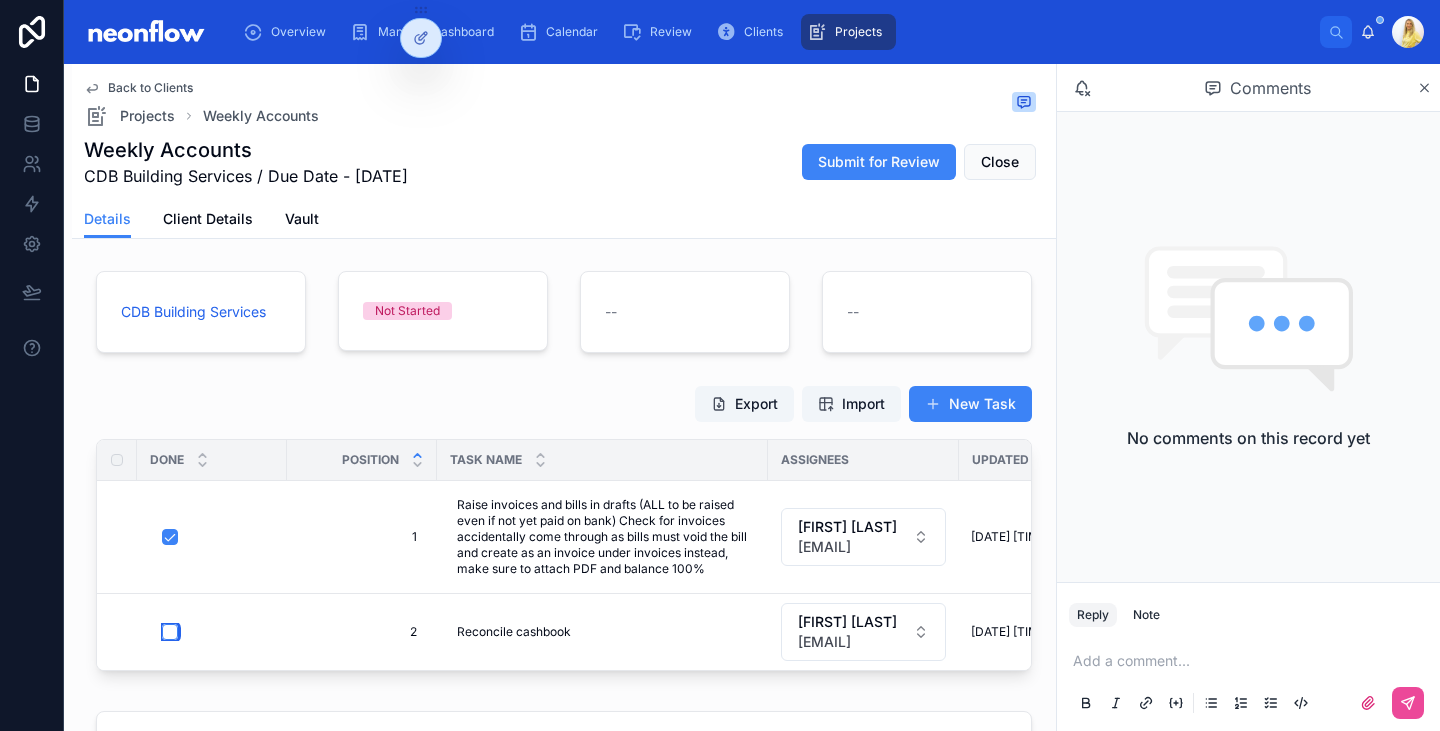 click at bounding box center (170, 632) 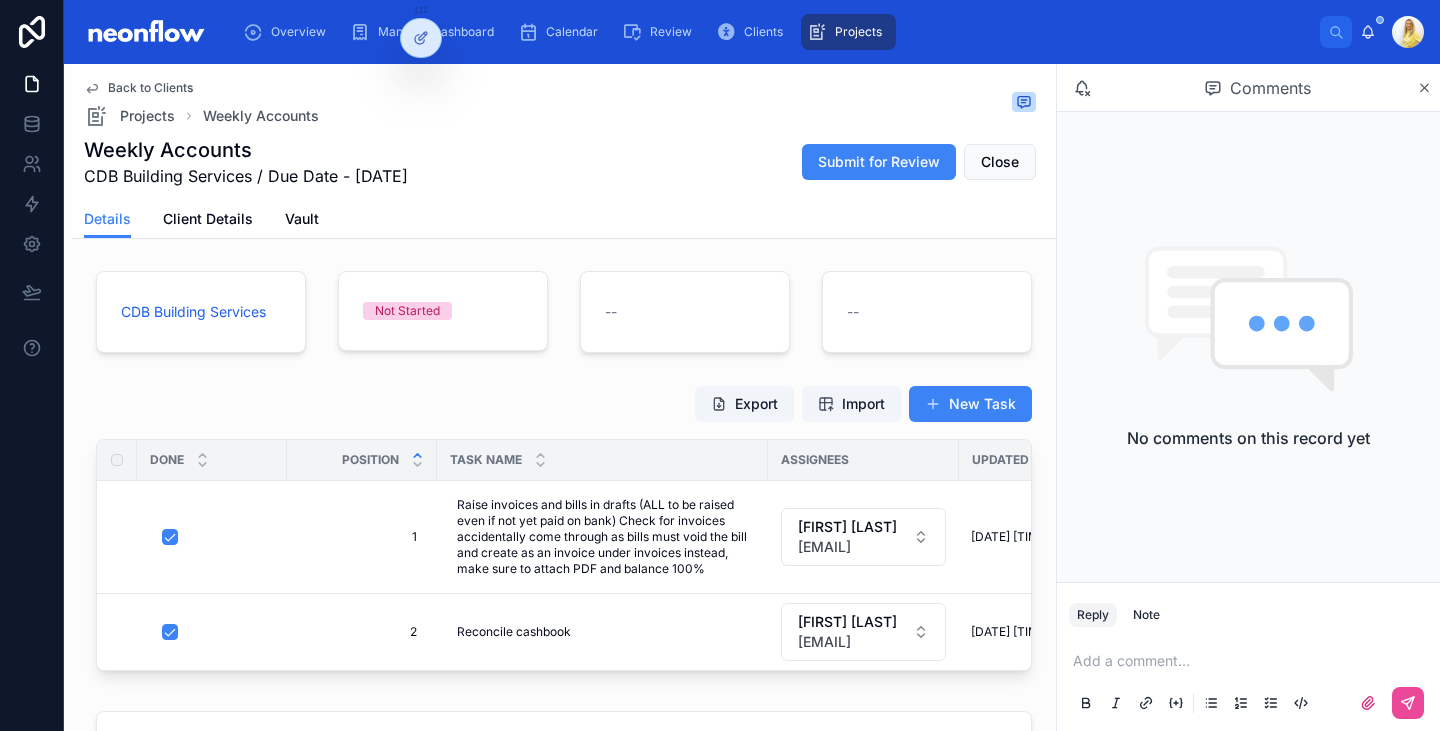 click on "Back to Clients" at bounding box center [150, 88] 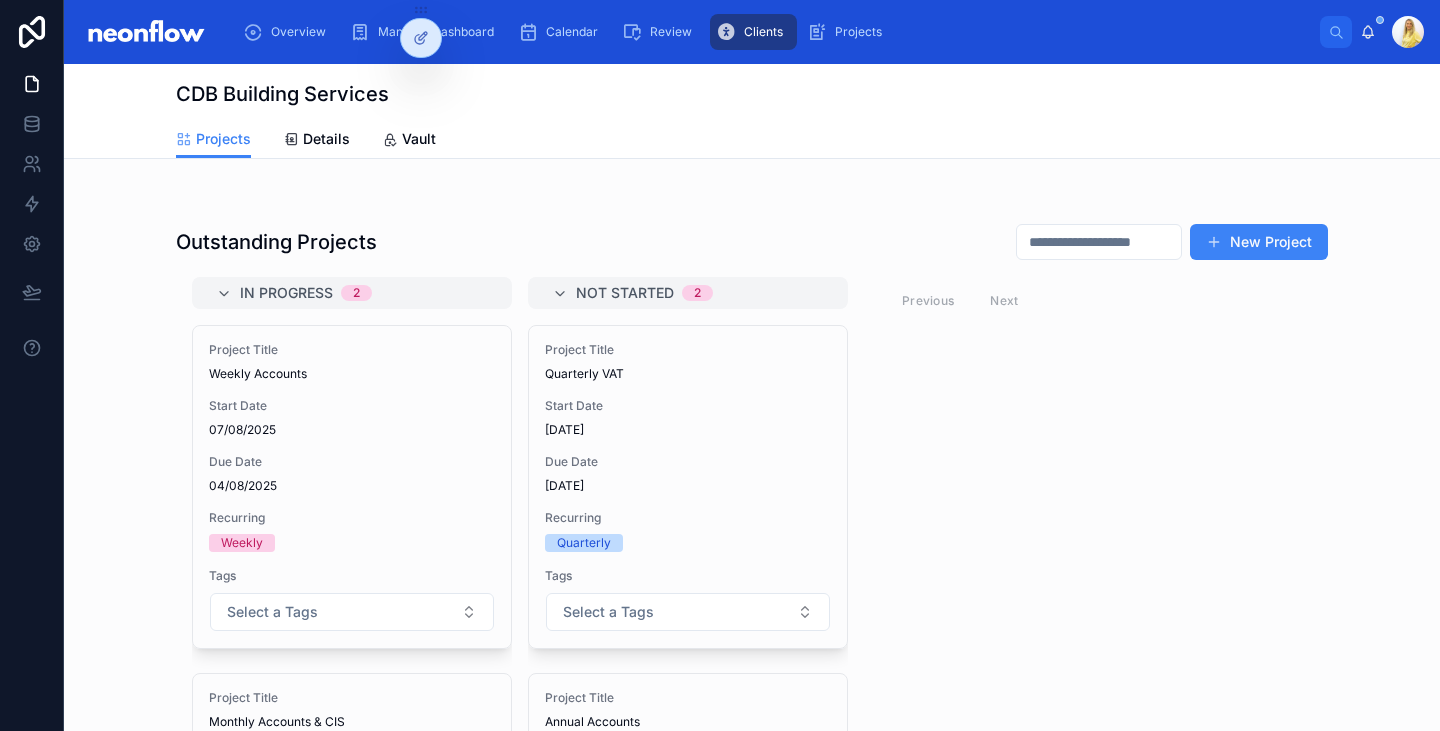 scroll, scrollTop: 233, scrollLeft: 0, axis: vertical 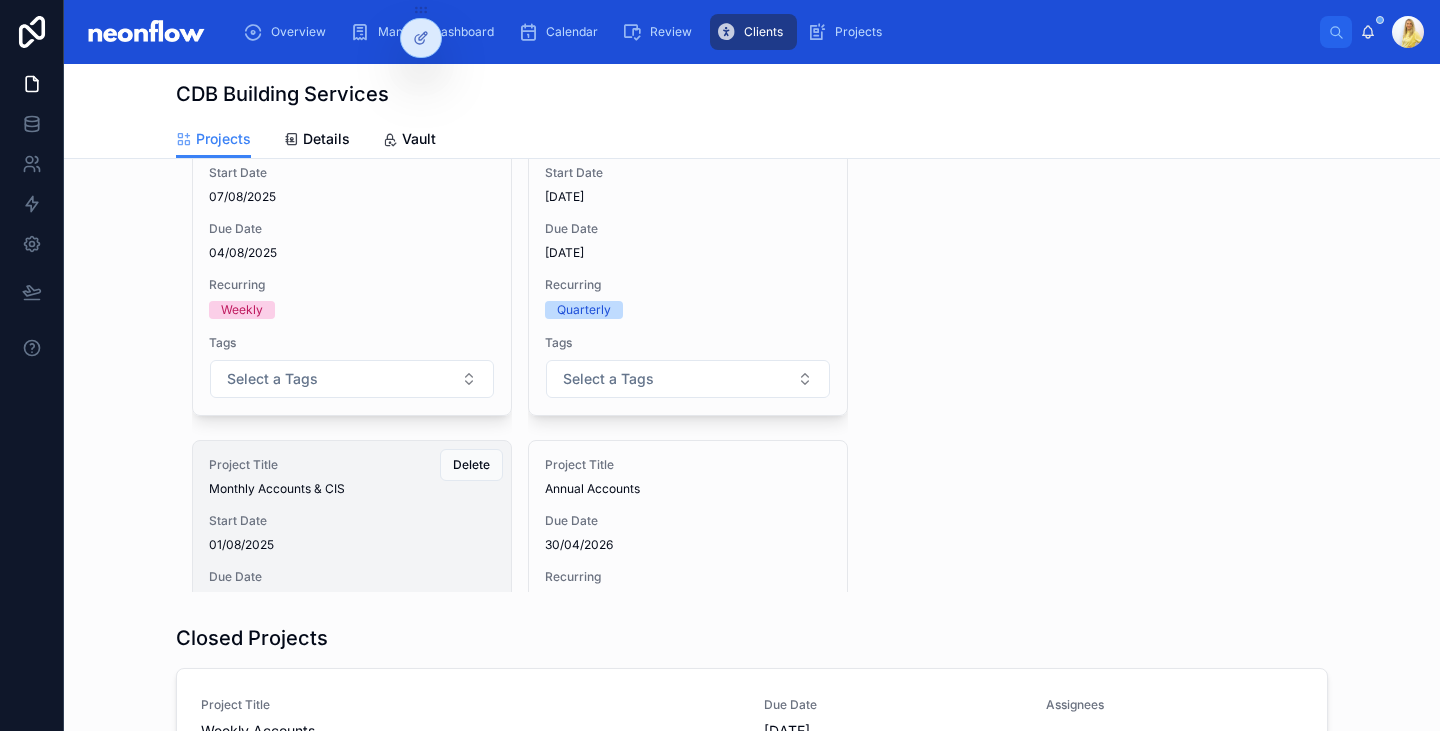 click on "Start Date" at bounding box center (352, 521) 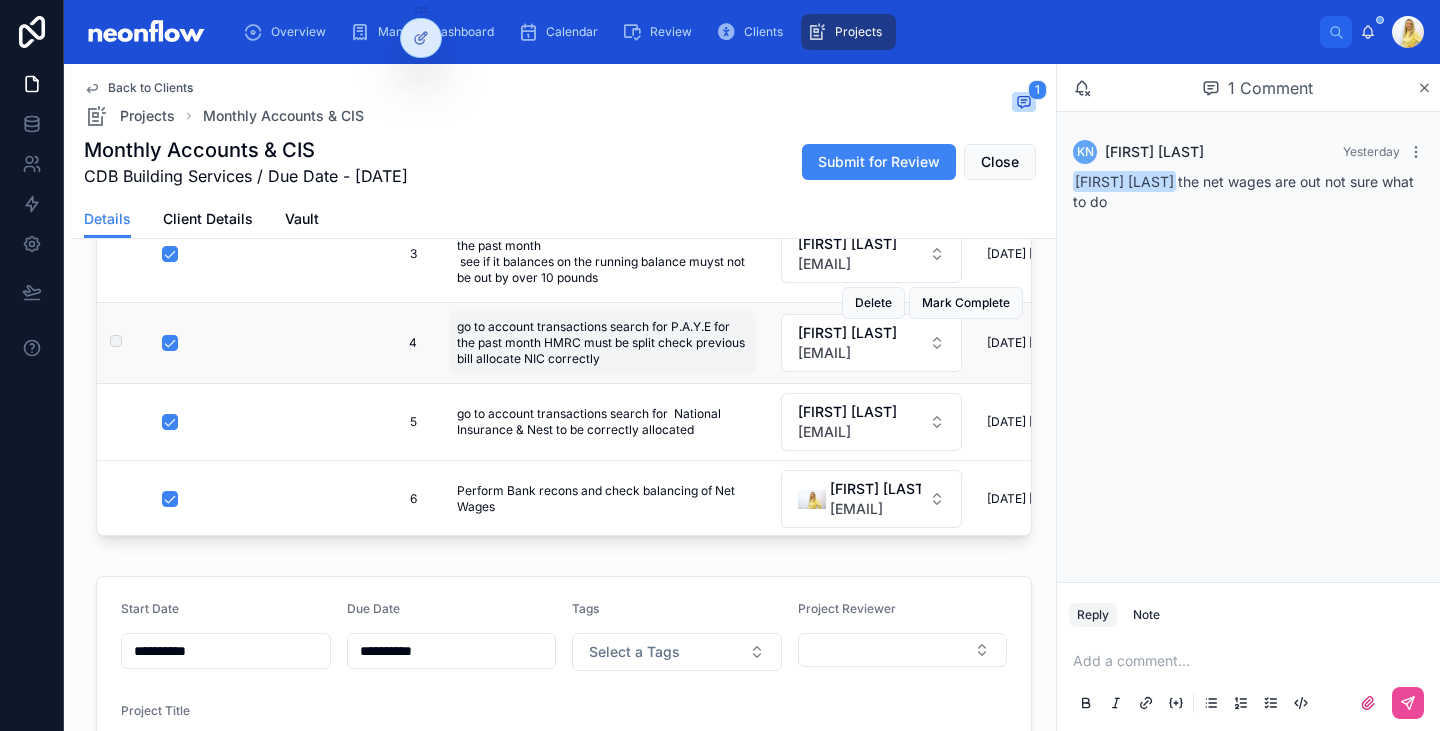 scroll, scrollTop: 466, scrollLeft: 0, axis: vertical 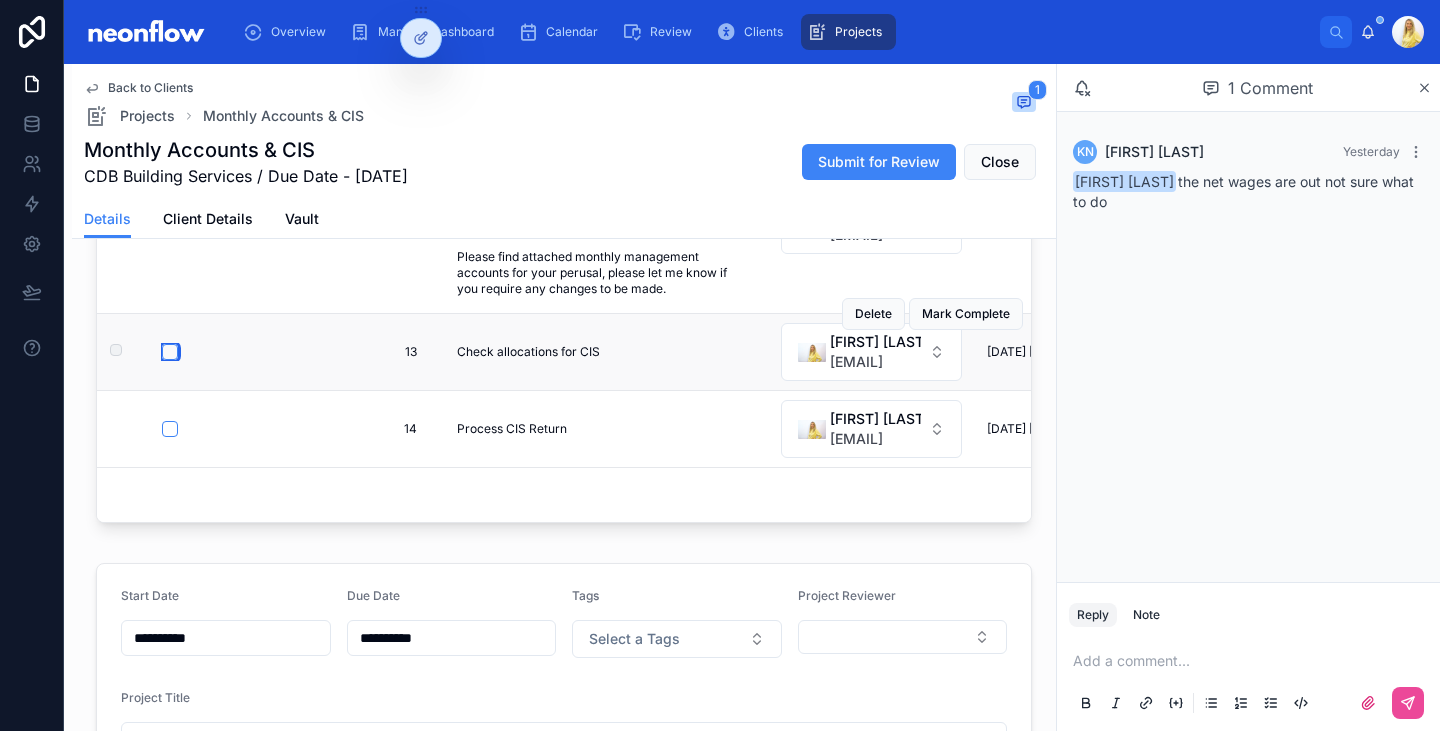 click at bounding box center [170, 352] 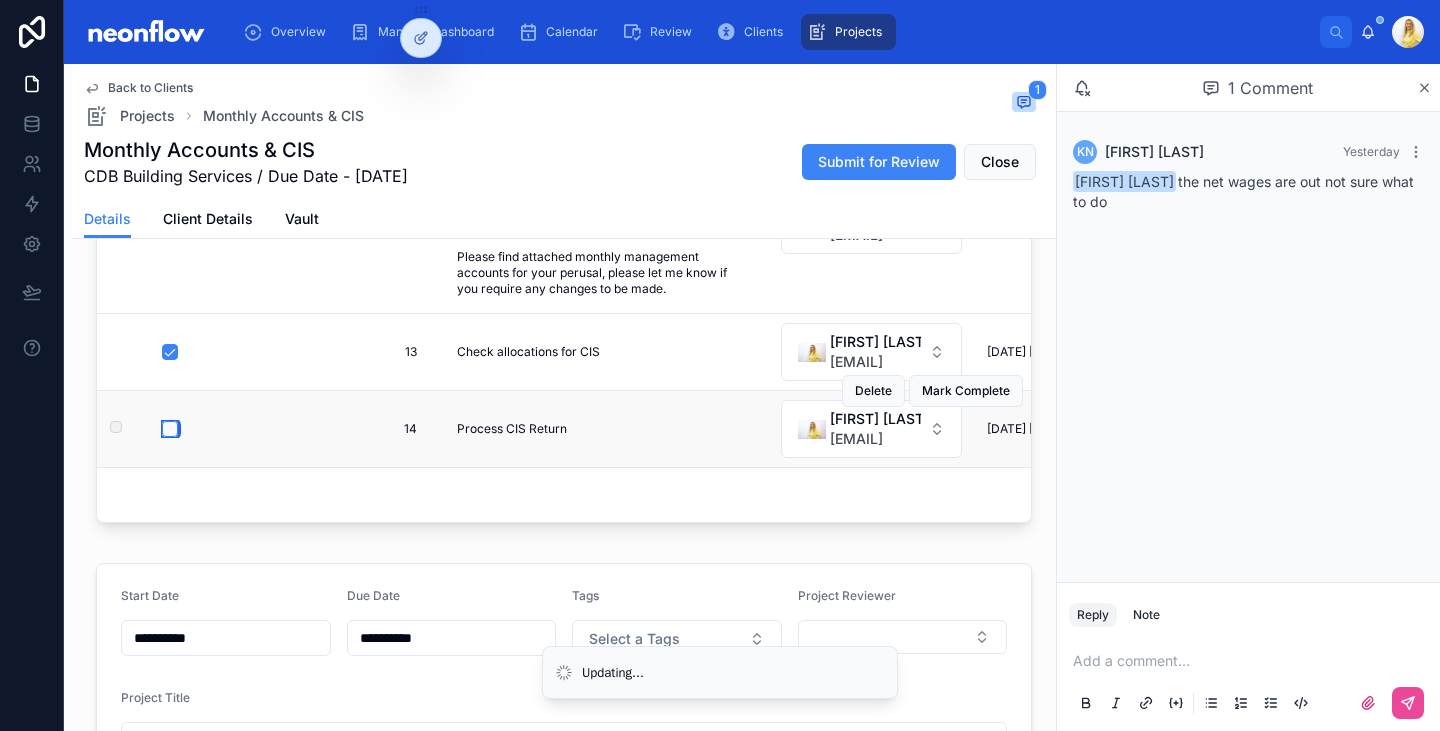 click at bounding box center (170, 429) 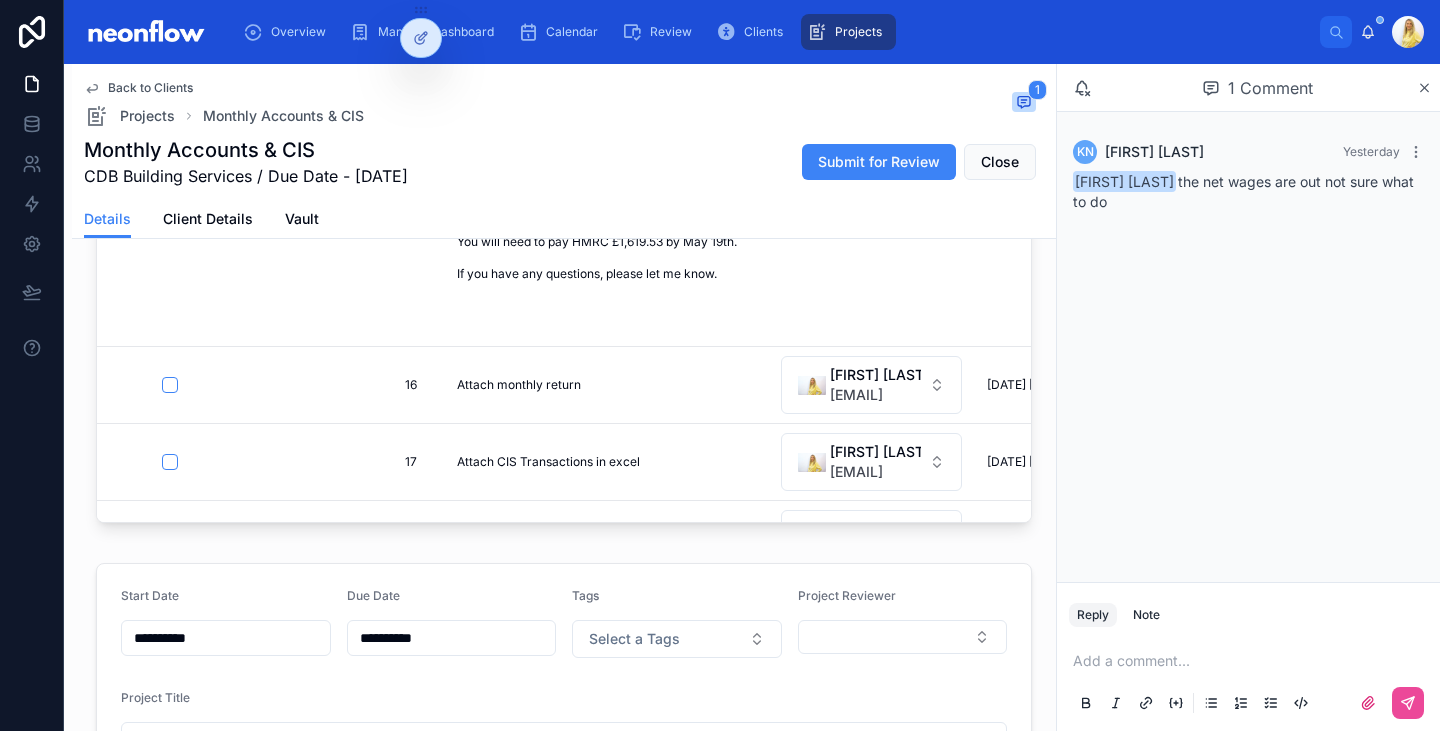scroll, scrollTop: 1243, scrollLeft: 0, axis: vertical 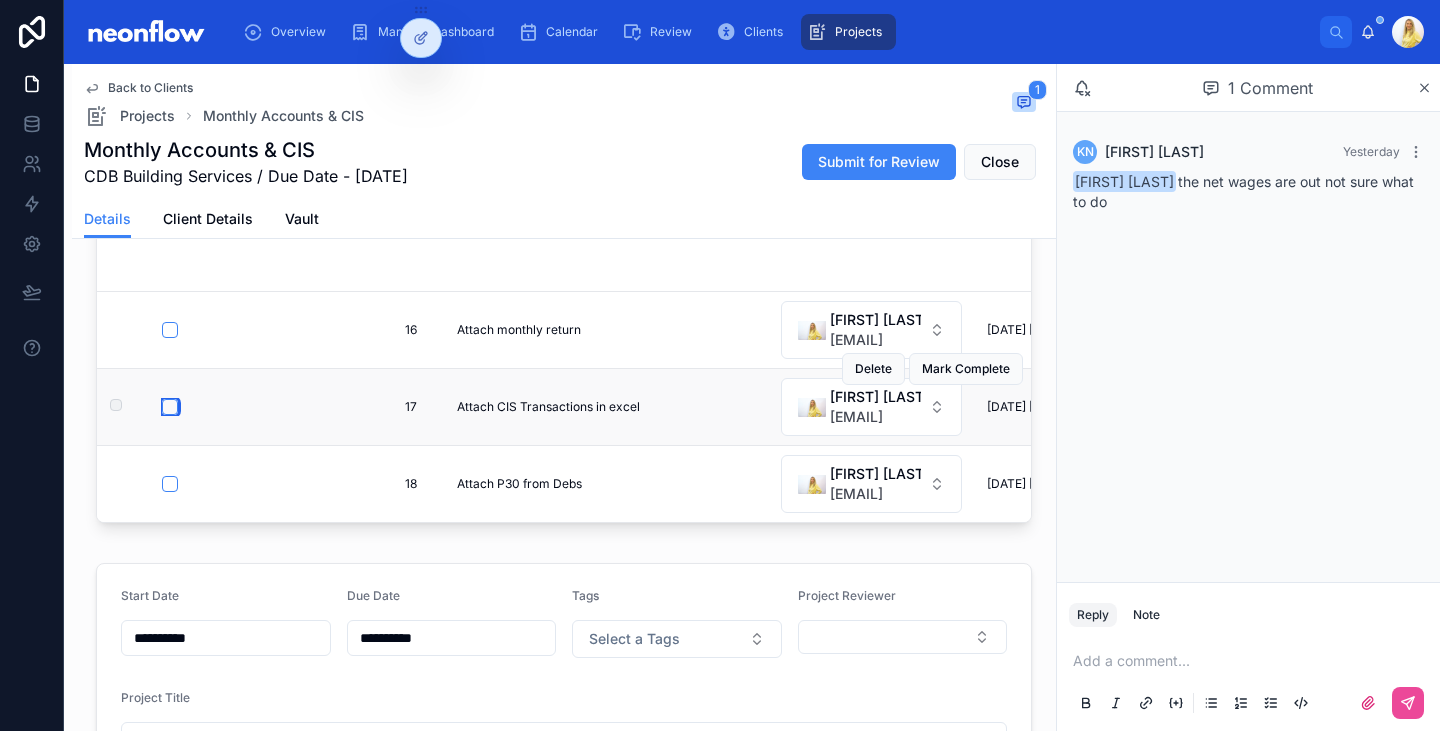click at bounding box center [170, 407] 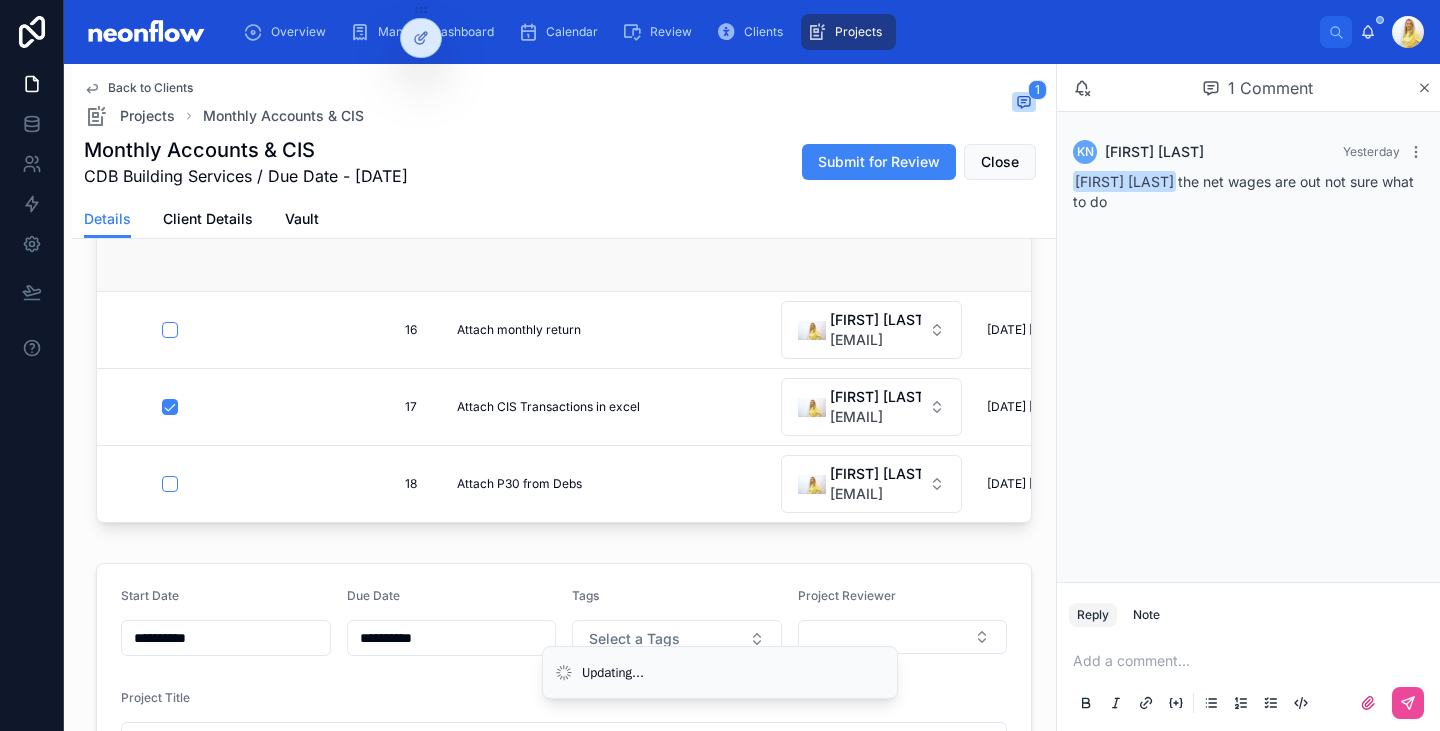 scroll, scrollTop: 1010, scrollLeft: 0, axis: vertical 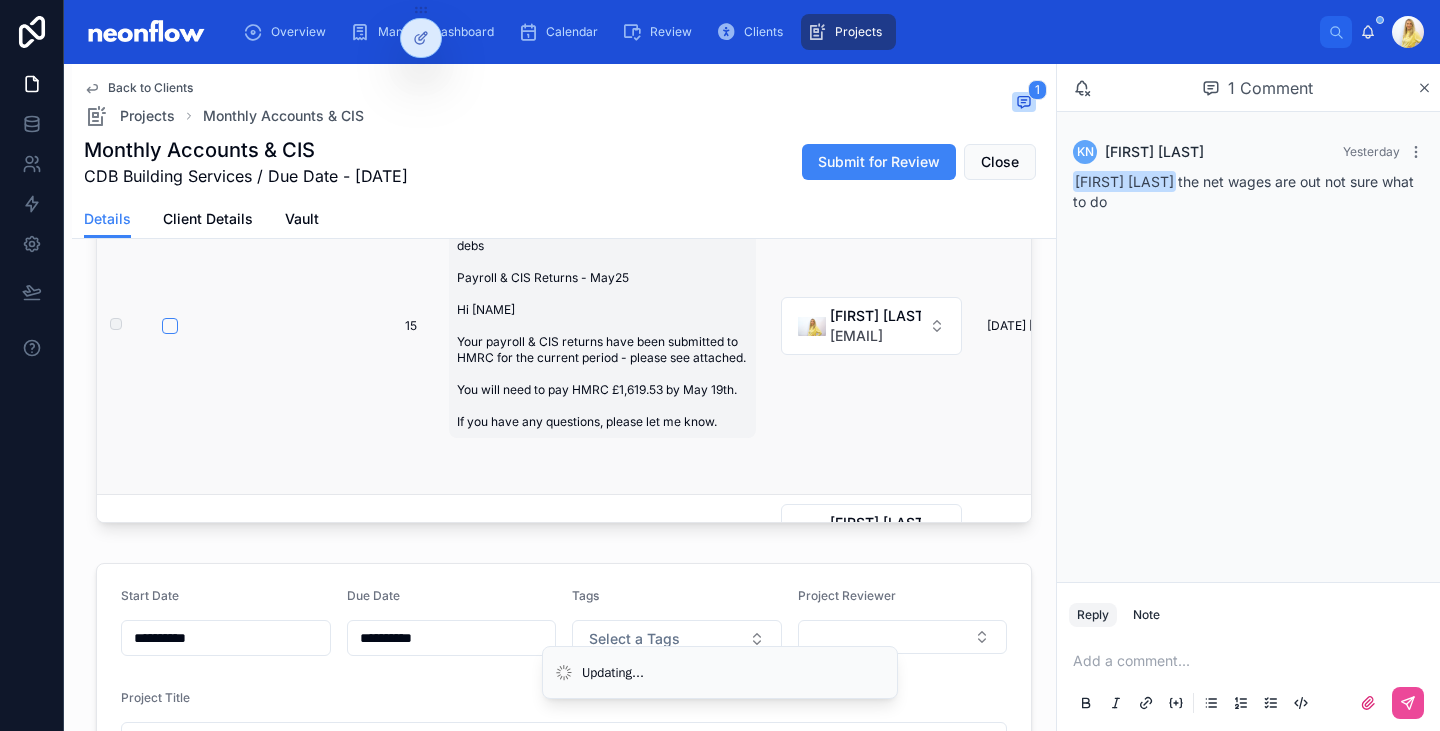 click on "Notify client for payment [EMAIL] cc michelle and debs
Payroll & CIS Returns - May25
Hi [NAME]
Your payroll & CIS returns have been submitted to HMRC for the current period - please see attached.
You will need to pay HMRC £1,619.53 by May 19th.
If you have any questions, please let me know." at bounding box center (602, 326) 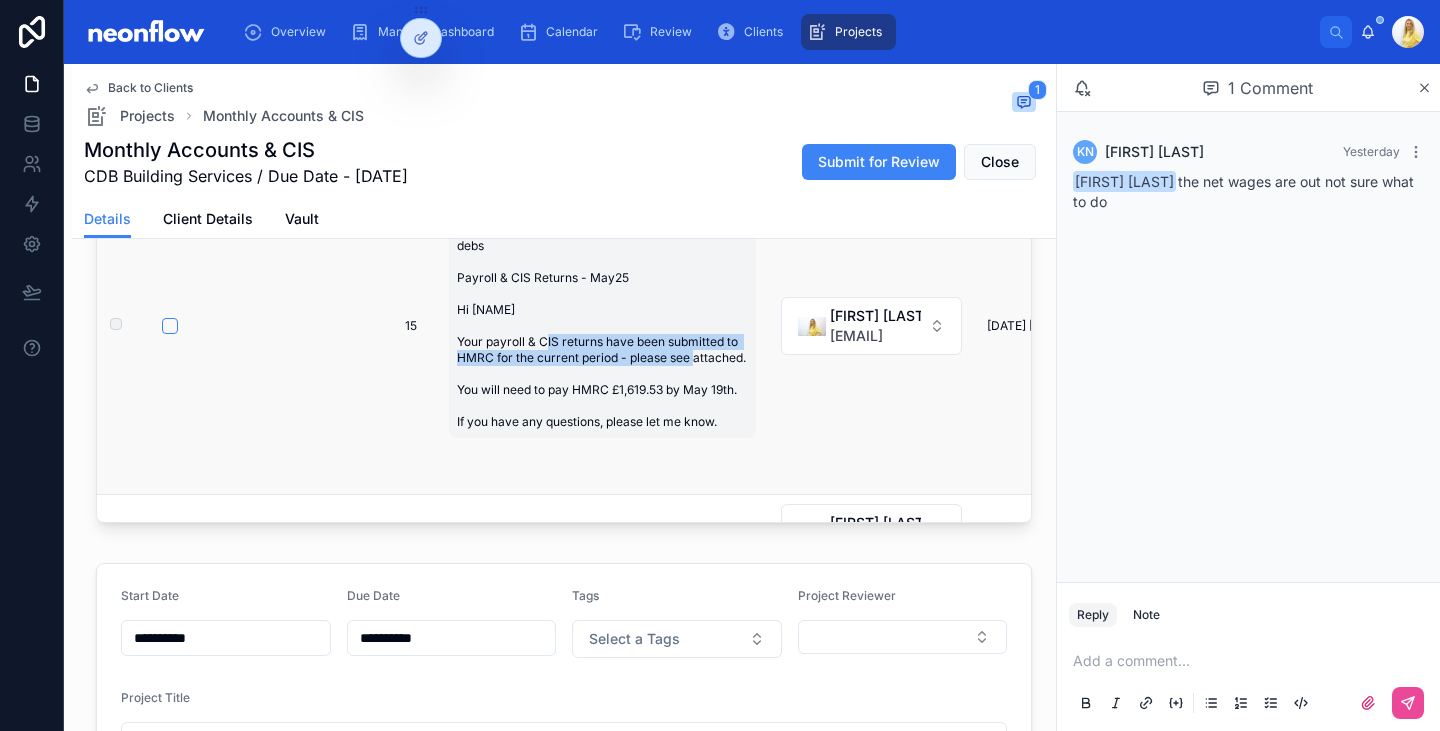 click on "Notify client for payment [EMAIL] cc michelle and debs
Payroll & CIS Returns - May25
Hi [NAME]
Your payroll & CIS returns have been submitted to HMRC for the current period - please see attached.
You will need to pay HMRC £1,619.53 by May 19th.
If you have any questions, please let me know." at bounding box center (602, 326) 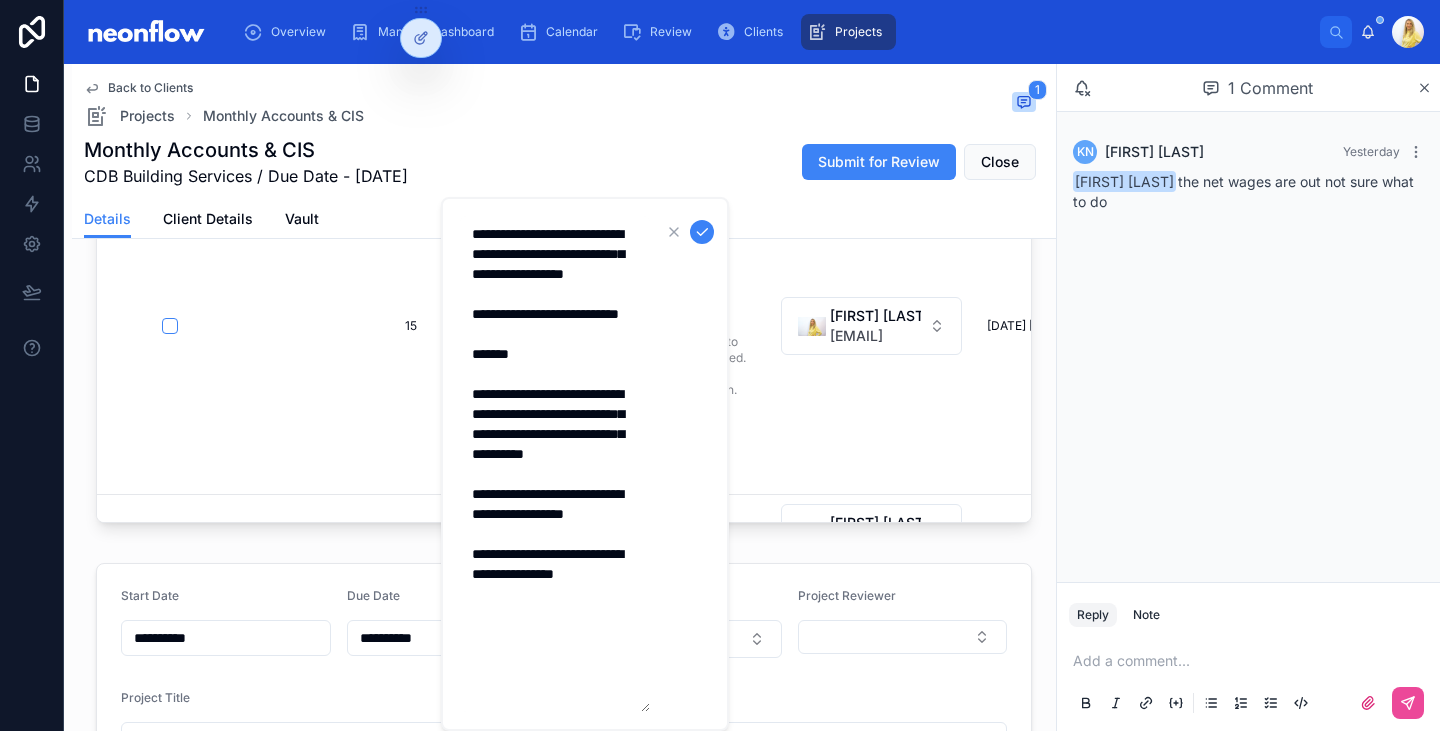 drag, startPoint x: 535, startPoint y: 679, endPoint x: 464, endPoint y: 393, distance: 294.68118 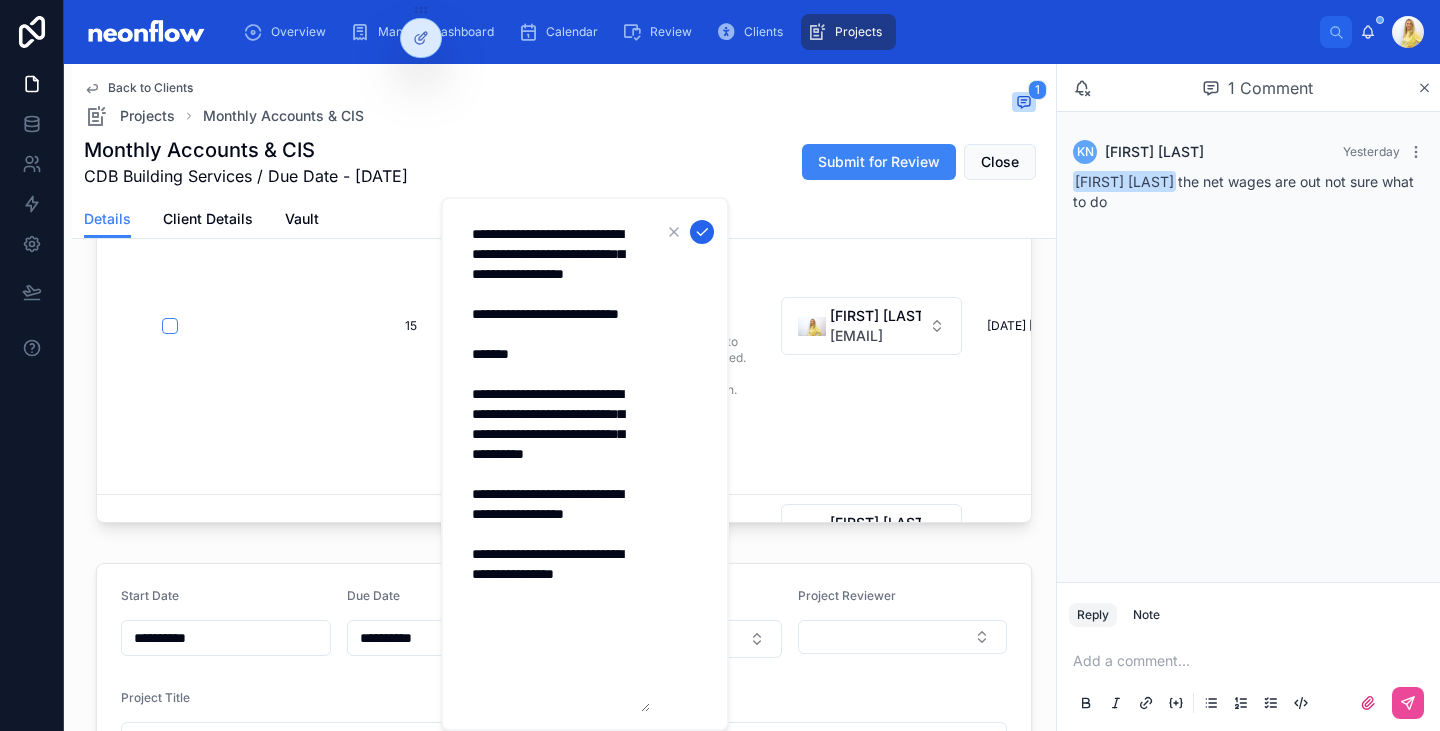 click 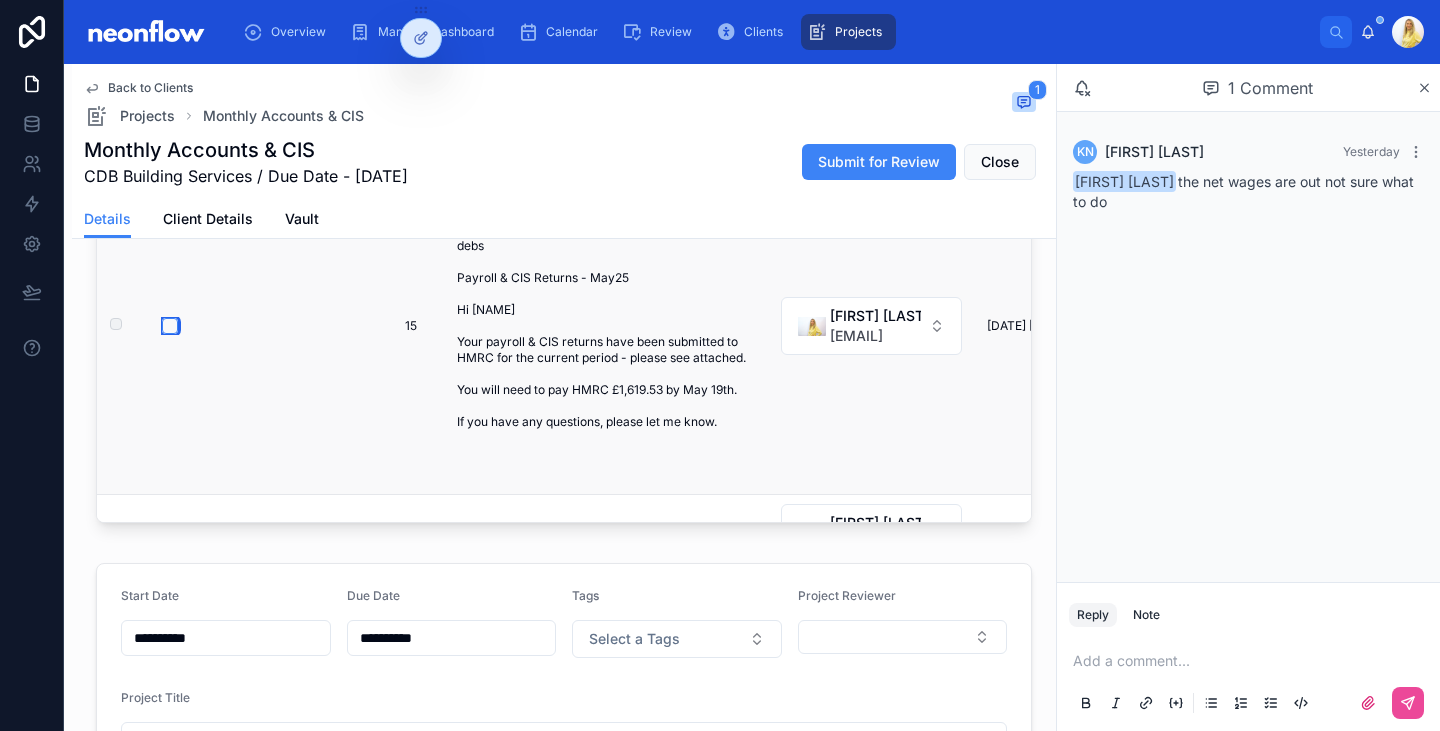 click at bounding box center (170, 326) 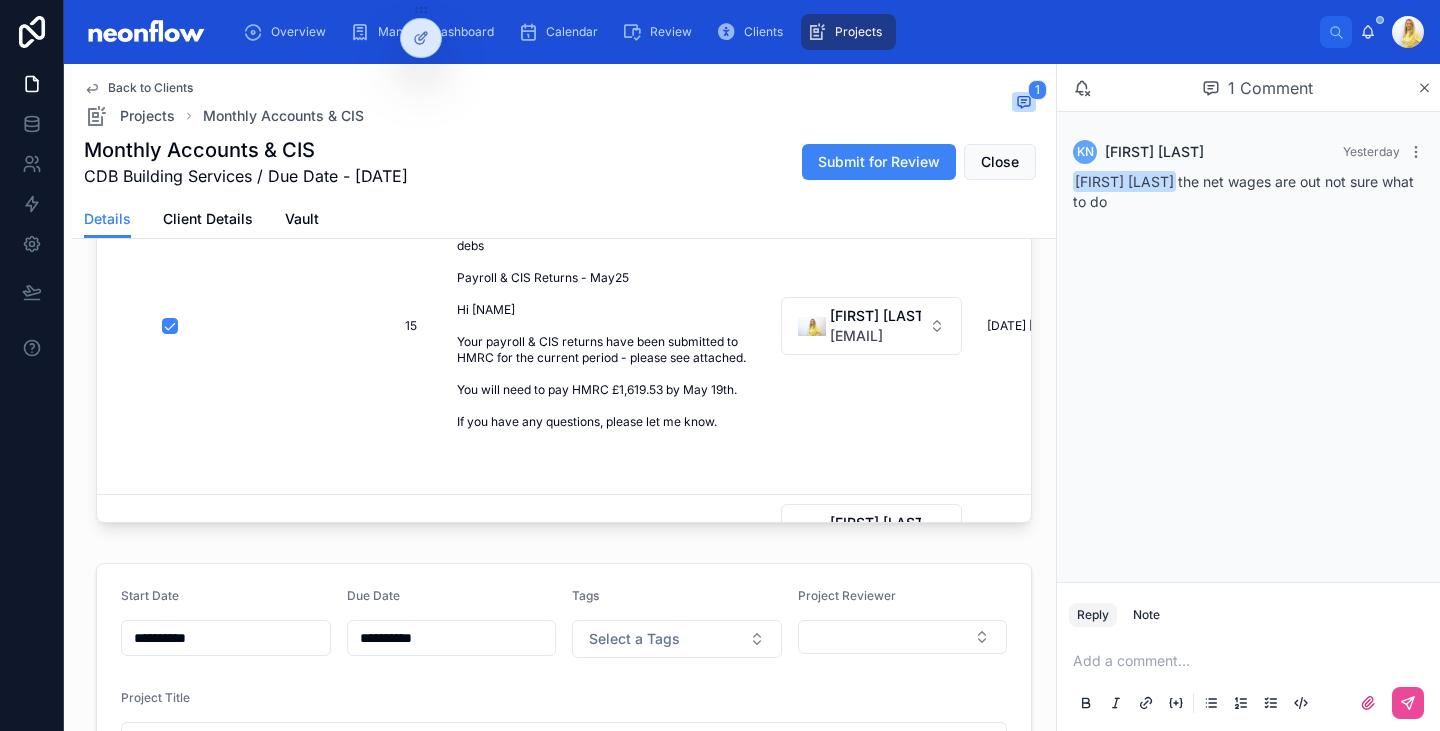 scroll, scrollTop: 1243, scrollLeft: 0, axis: vertical 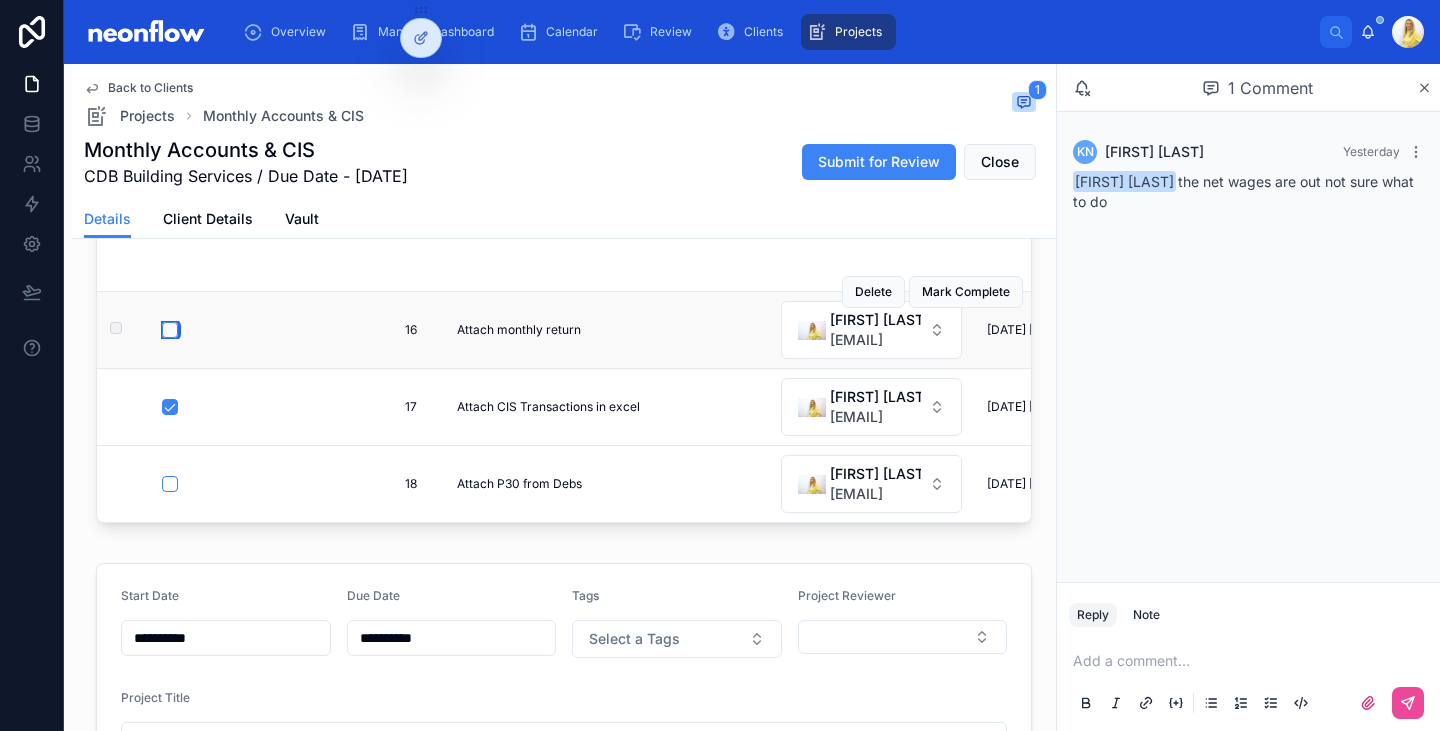 click at bounding box center (170, 330) 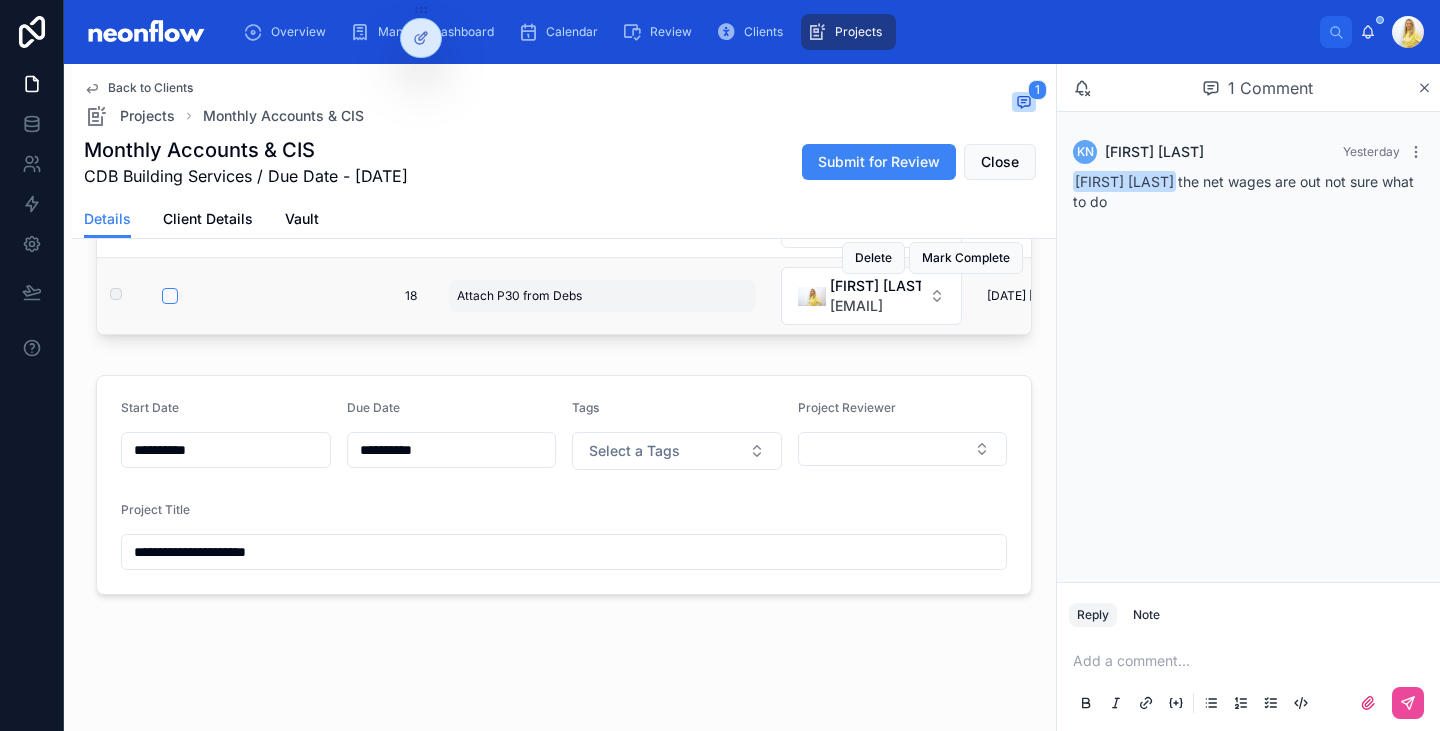 scroll, scrollTop: 421, scrollLeft: 0, axis: vertical 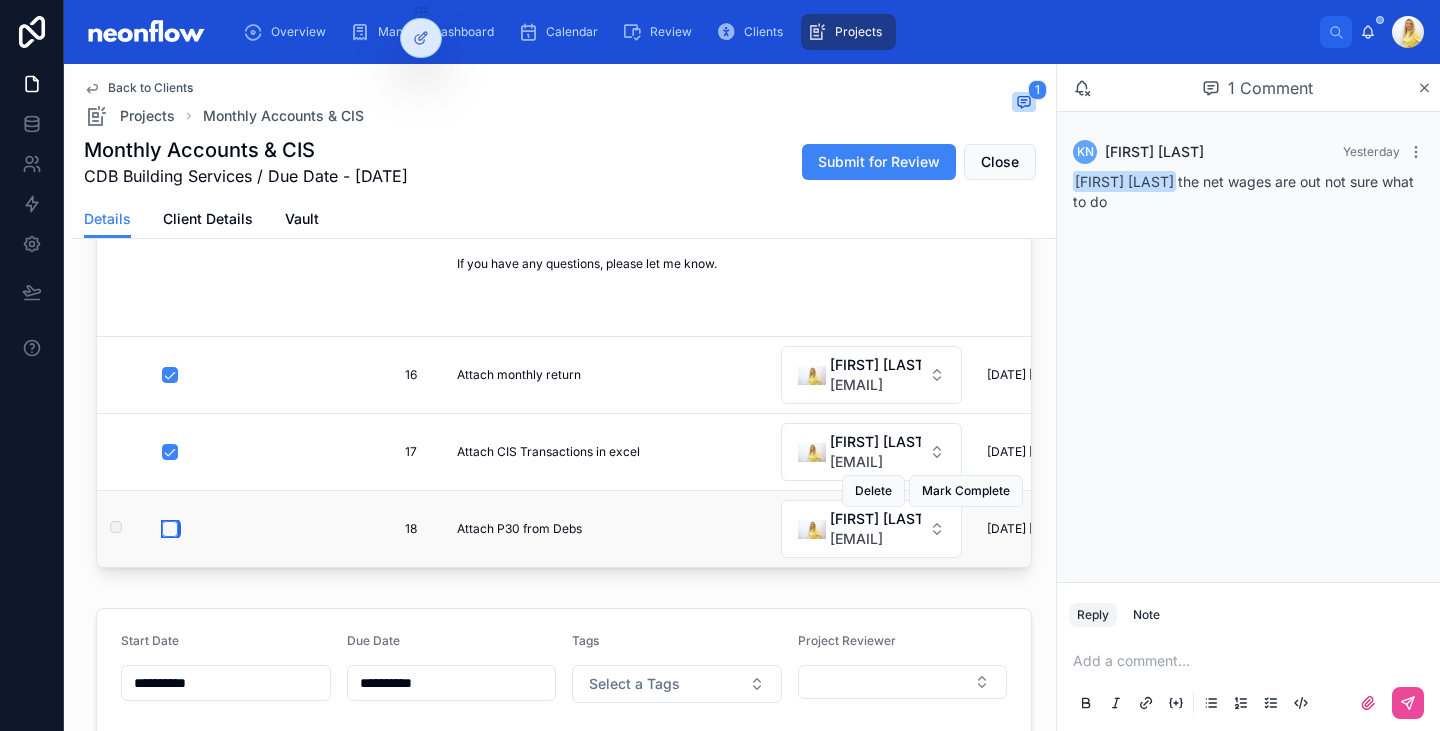 click at bounding box center (170, 529) 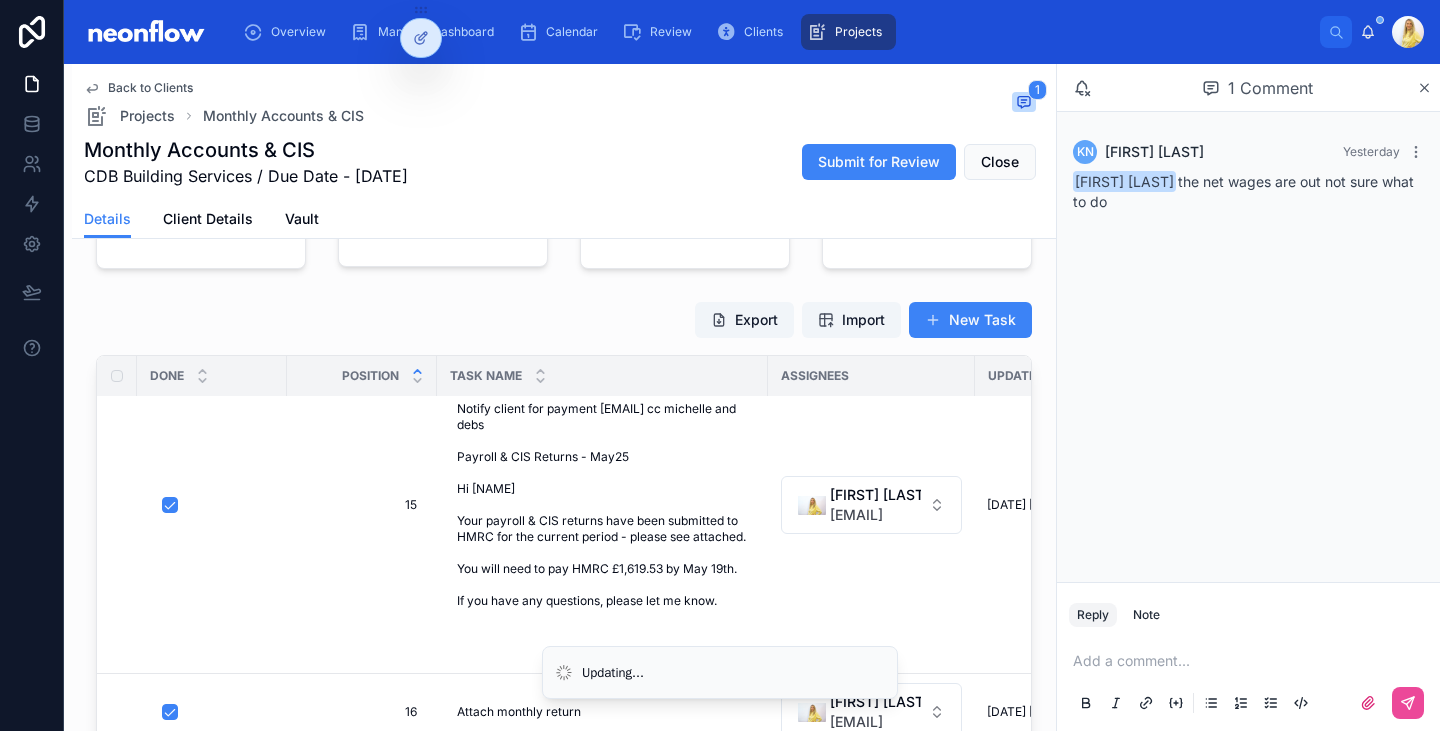 scroll, scrollTop: 0, scrollLeft: 0, axis: both 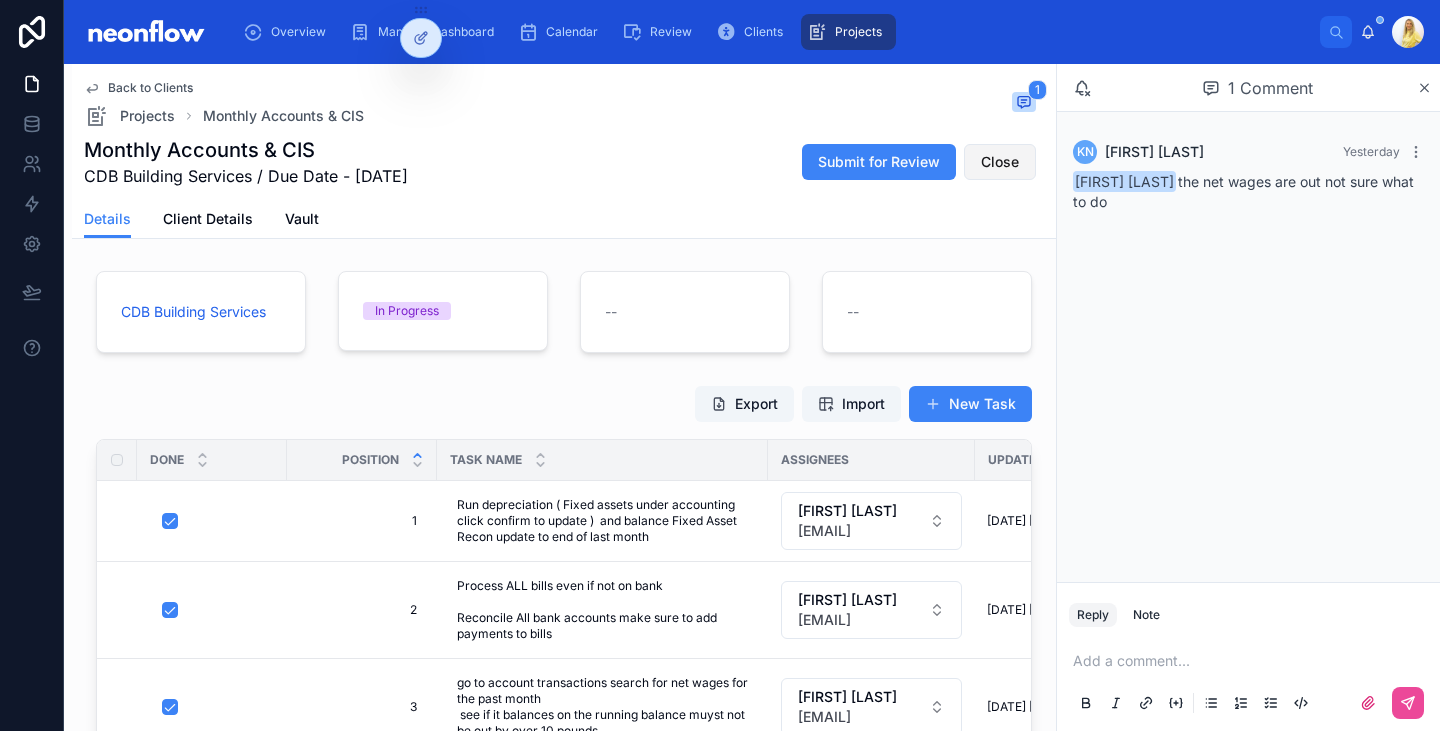 click on "Close" at bounding box center (1000, 162) 